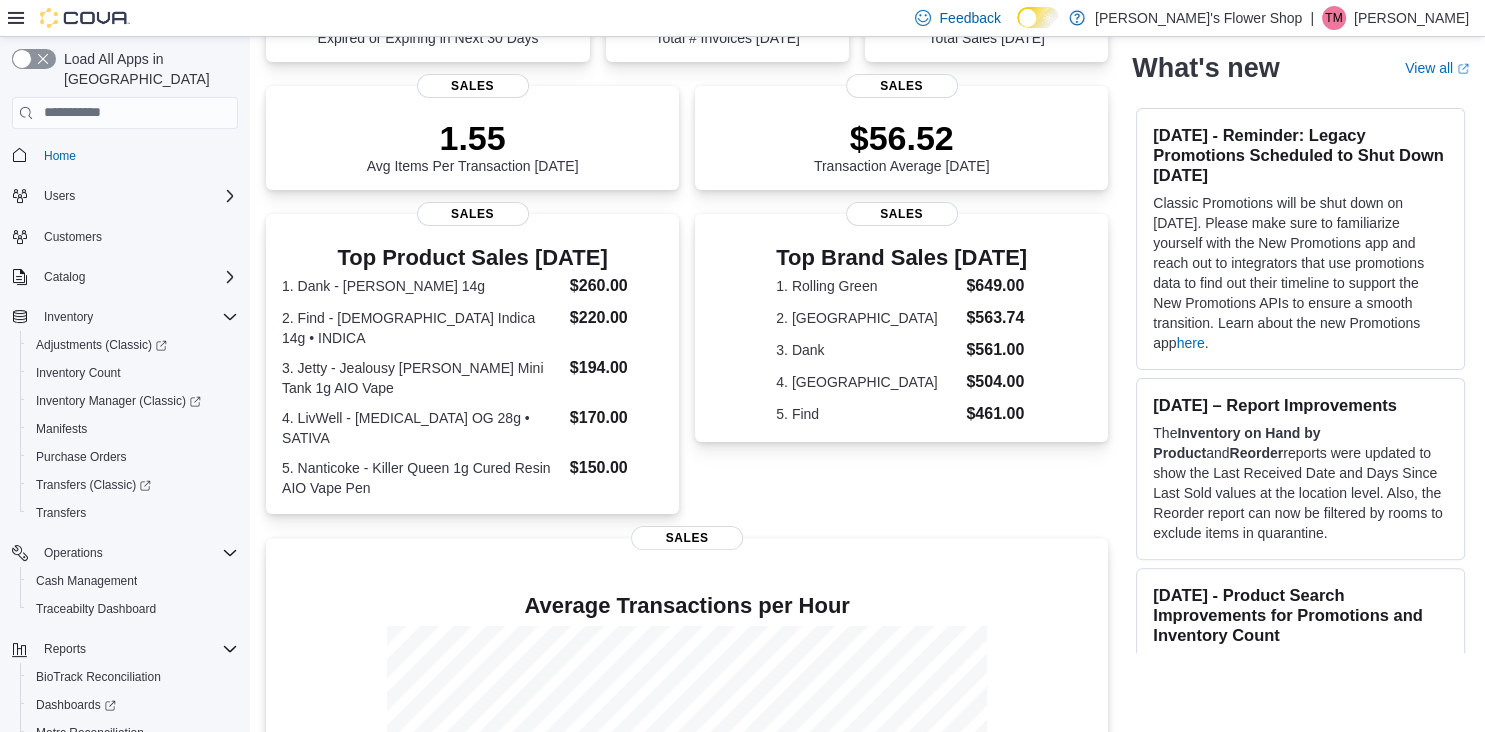 scroll, scrollTop: 393, scrollLeft: 0, axis: vertical 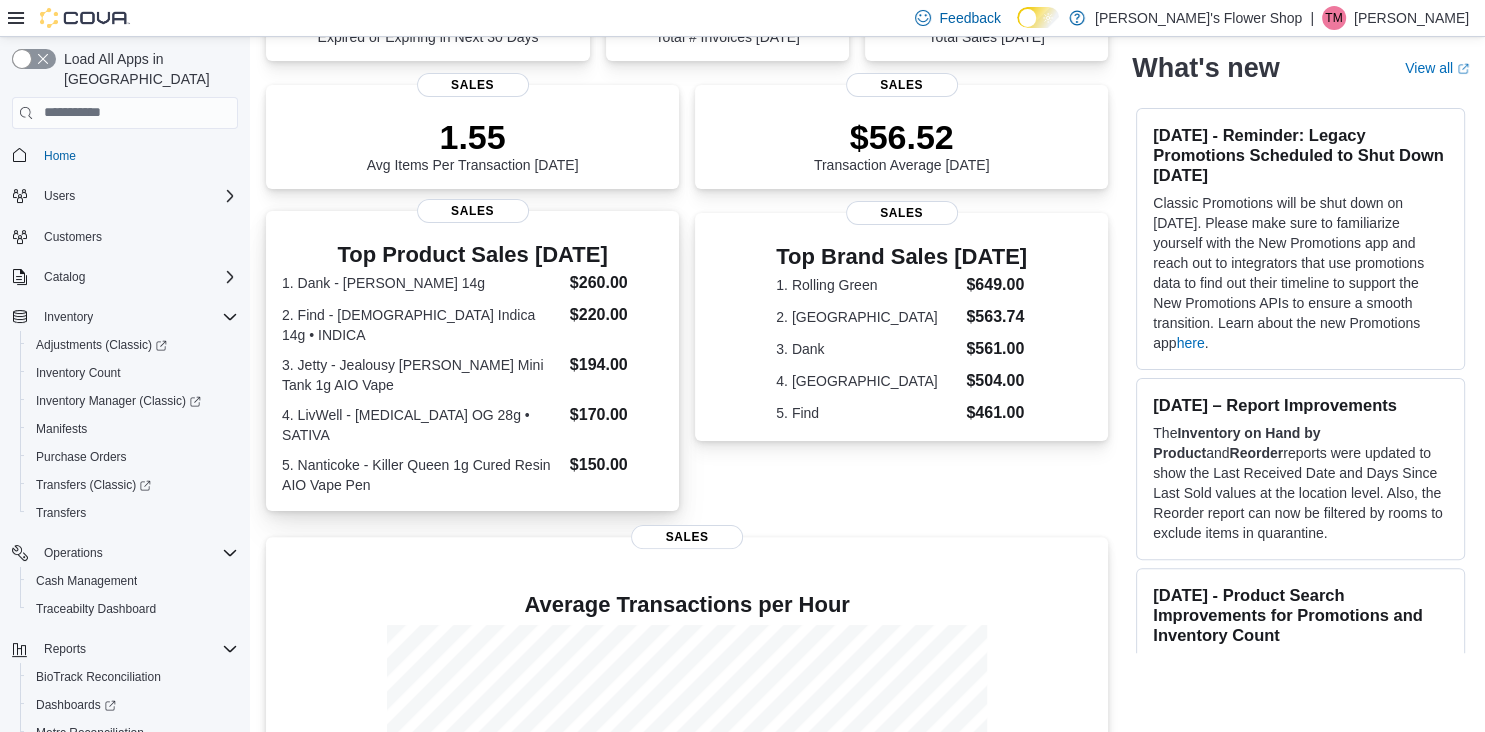 click on "2. Find - [DEMOGRAPHIC_DATA] Indica 14g • INDICA" at bounding box center (422, 325) 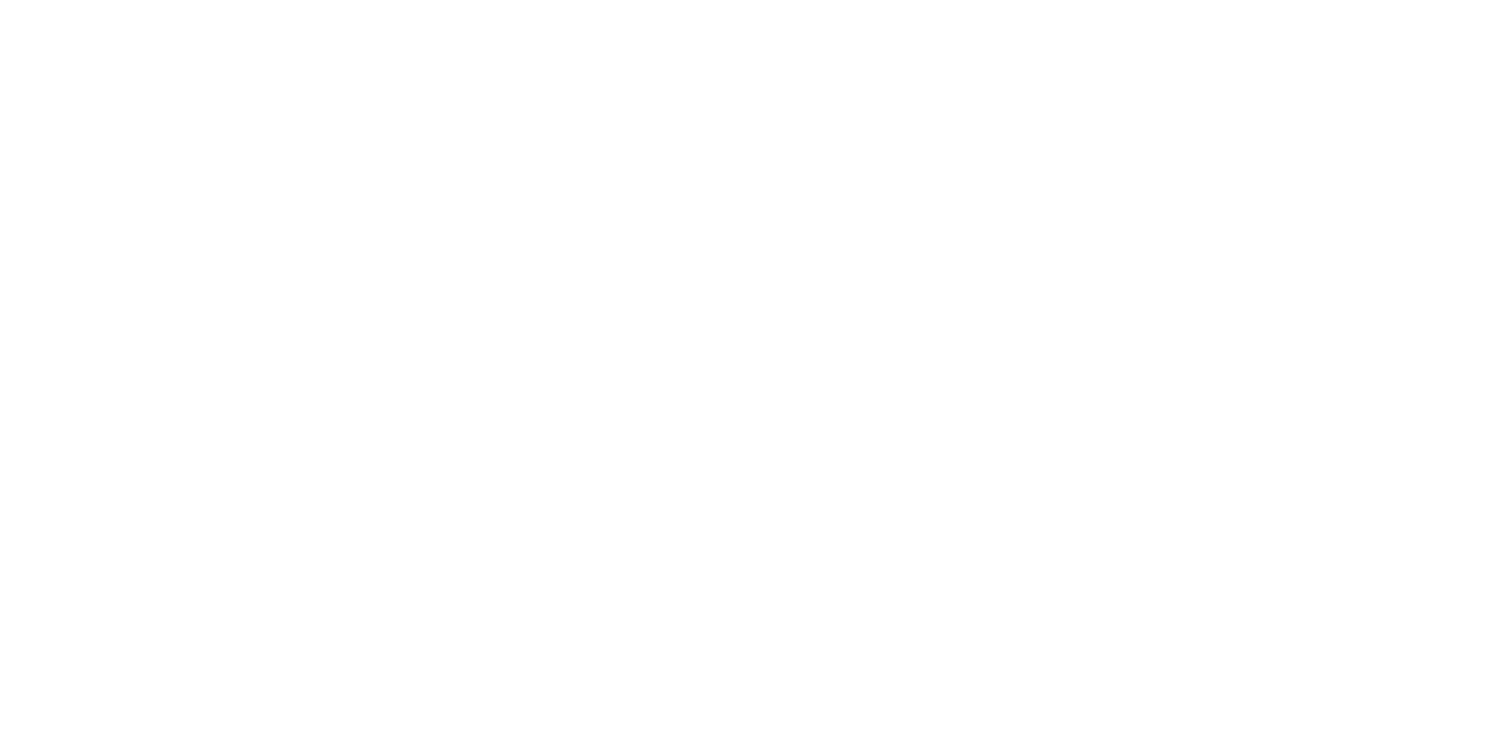 scroll, scrollTop: 0, scrollLeft: 0, axis: both 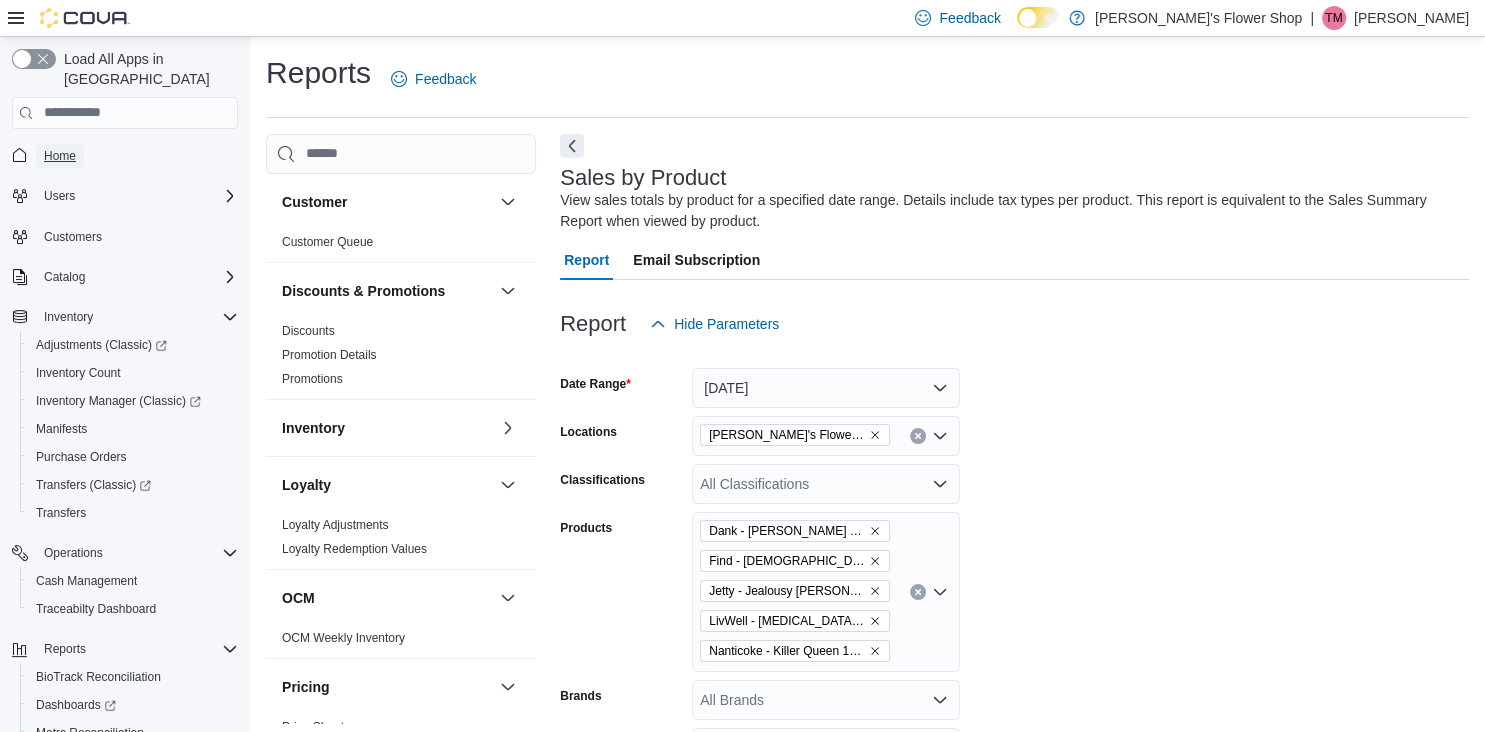 click on "Home" at bounding box center (60, 156) 